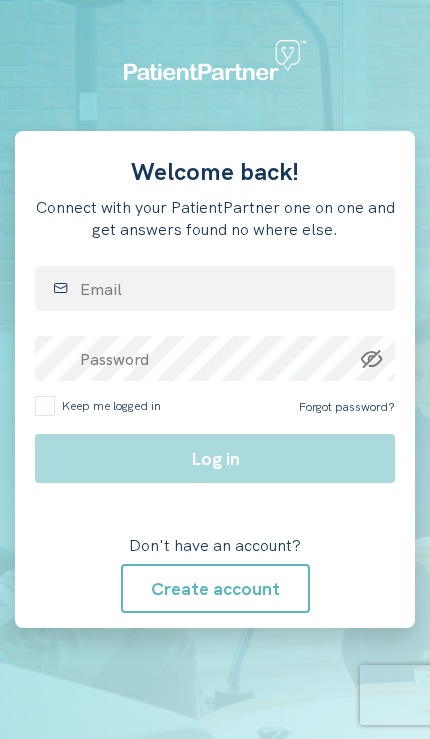 scroll, scrollTop: 0, scrollLeft: 0, axis: both 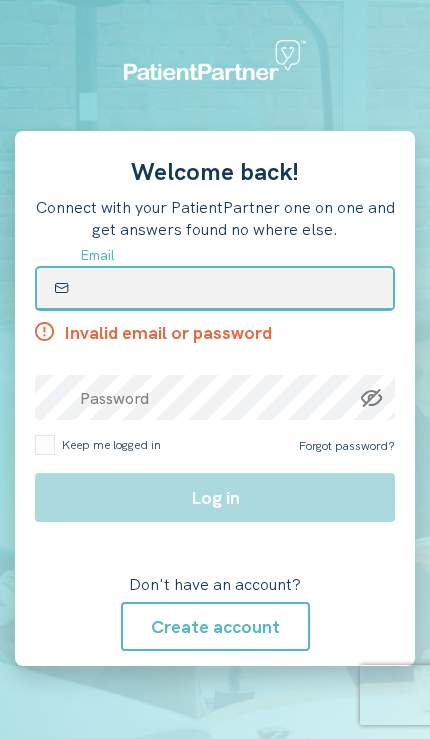 click at bounding box center (215, 288) 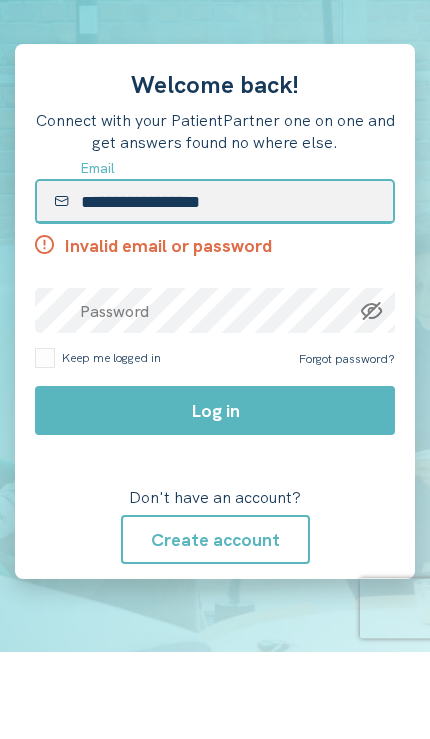 type on "**********" 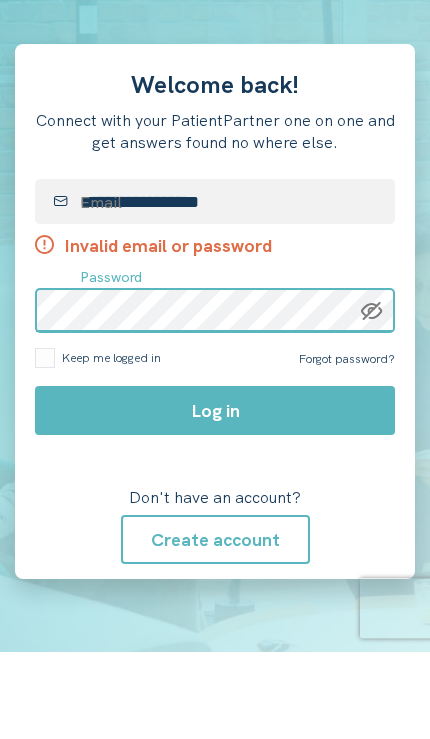 click on "**********" at bounding box center (215, 398) 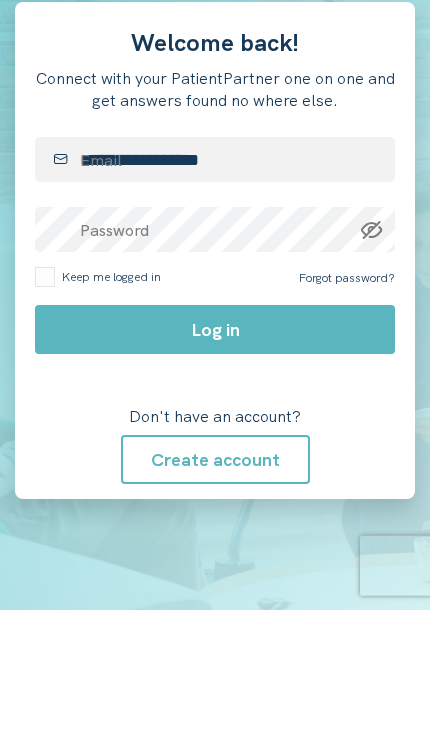 click 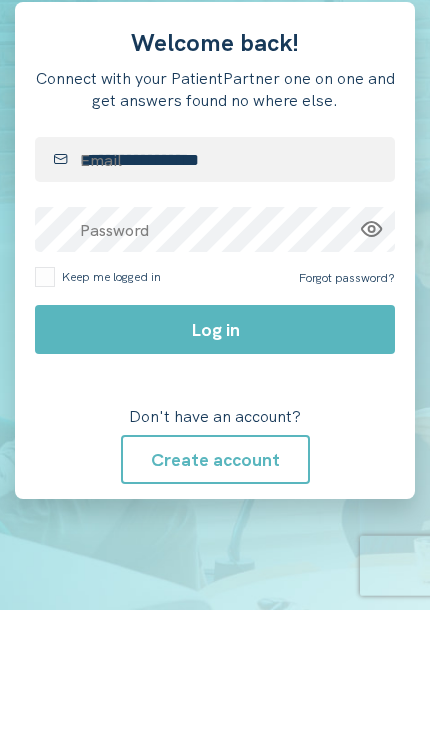 scroll, scrollTop: 82, scrollLeft: 0, axis: vertical 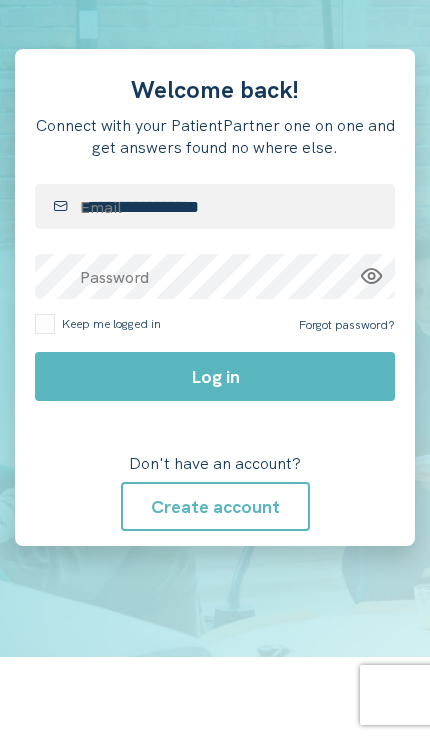 click on "Log in" 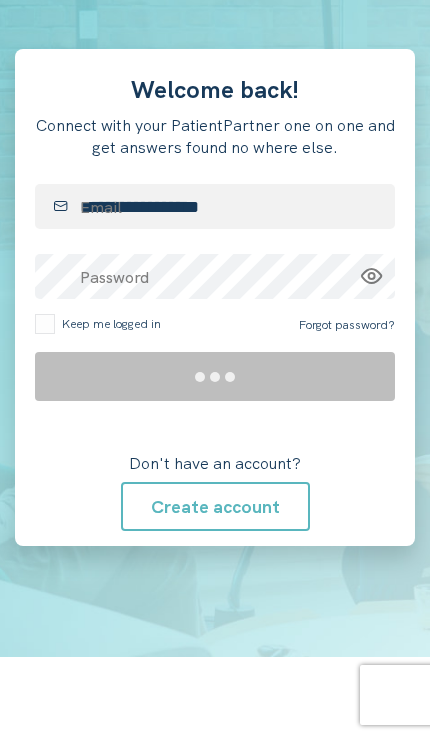 scroll, scrollTop: 0, scrollLeft: 0, axis: both 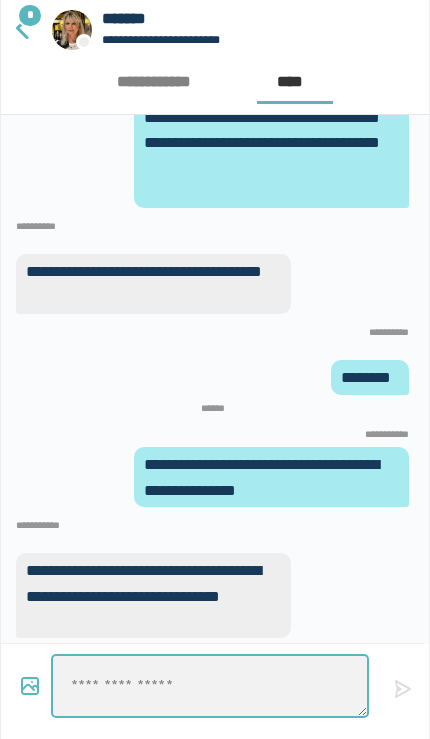 click at bounding box center [210, 686] 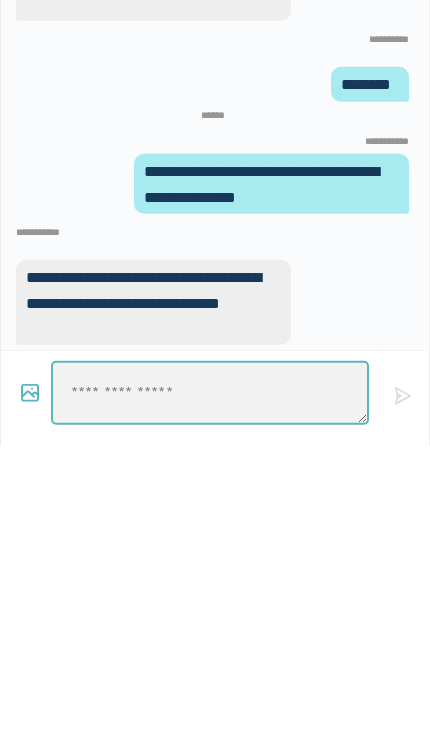 type on "*" 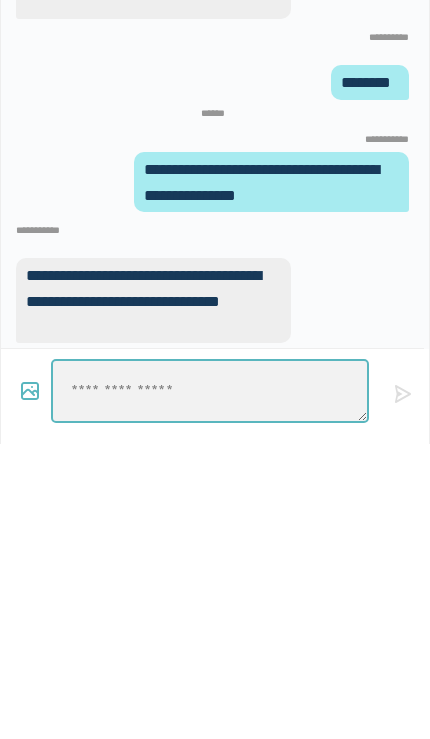 type on "*" 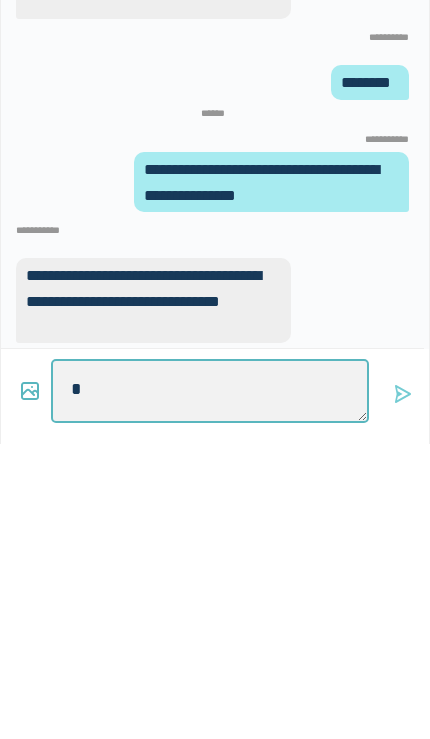 type on "*" 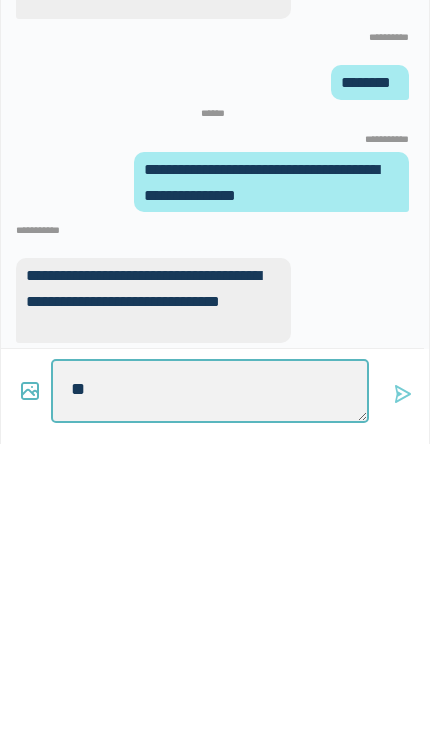 type on "*" 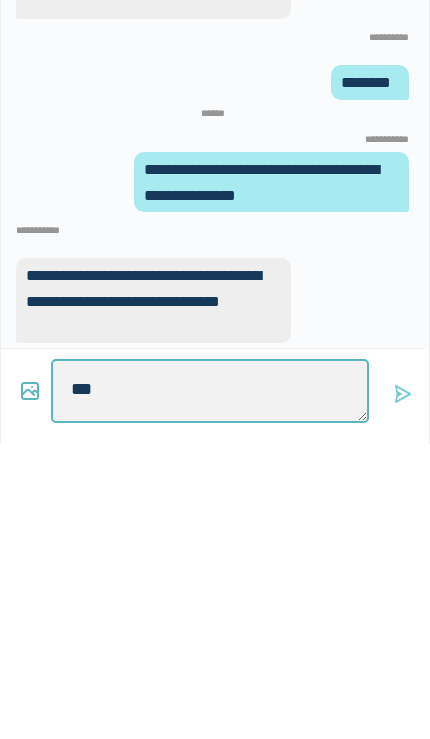 type on "****" 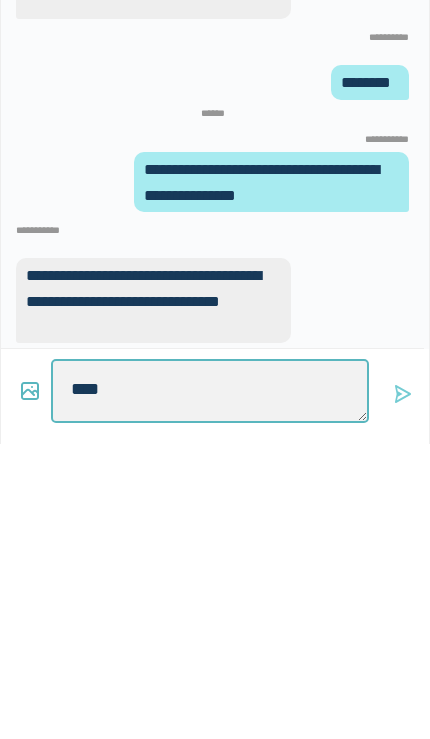 type on "*" 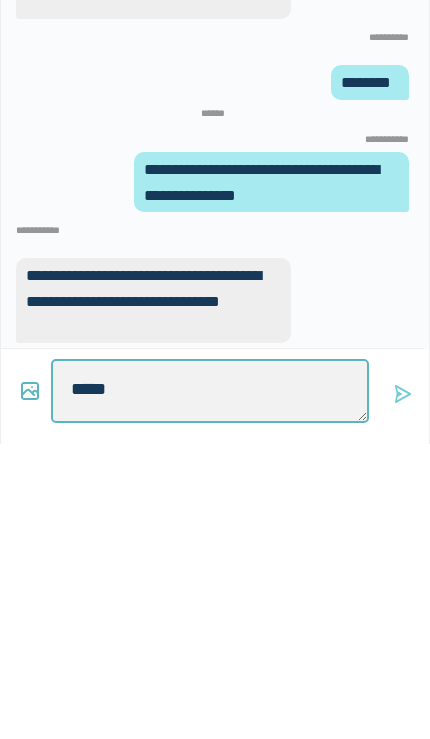 type on "*" 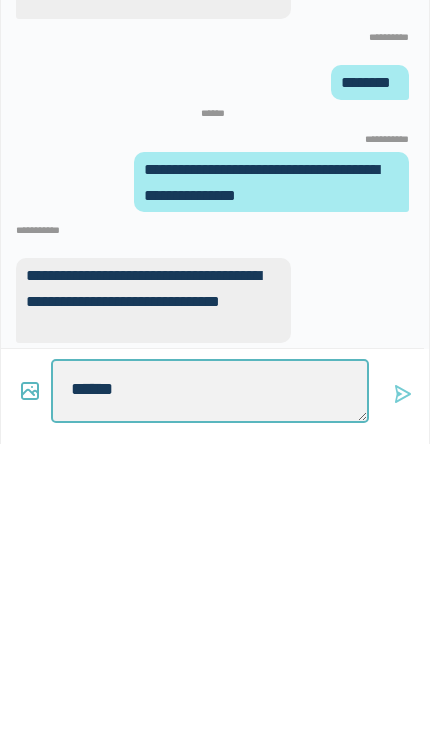 type on "*" 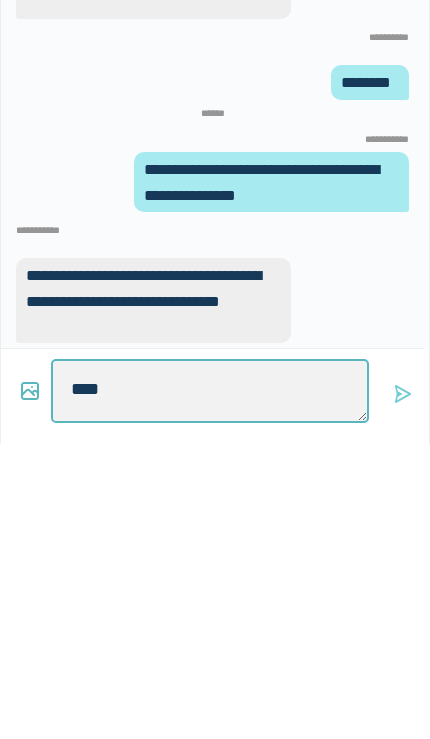 type on "*" 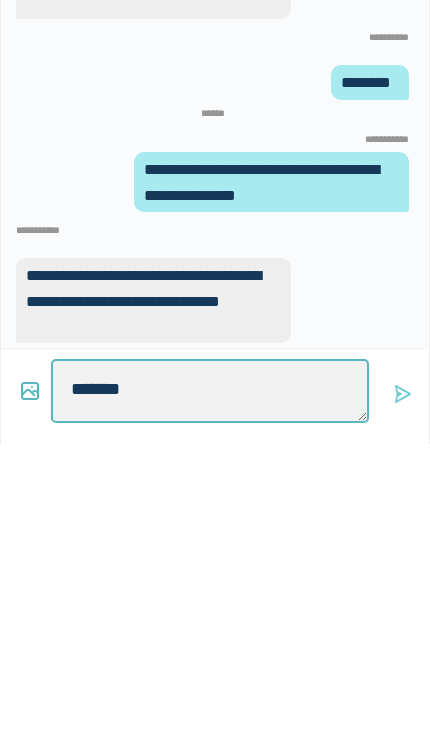 type on "********" 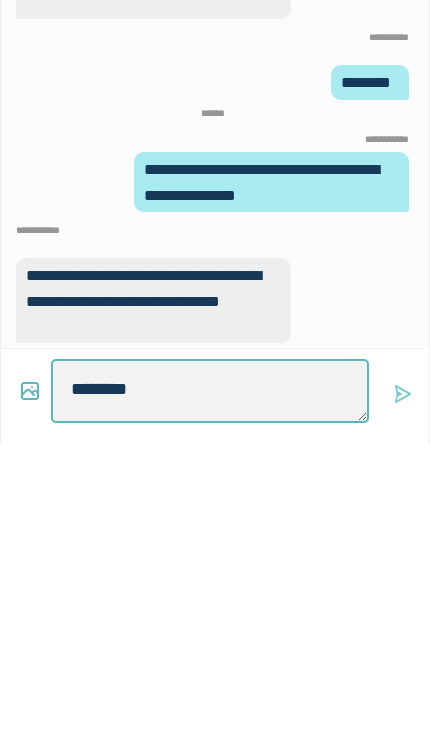 type on "*" 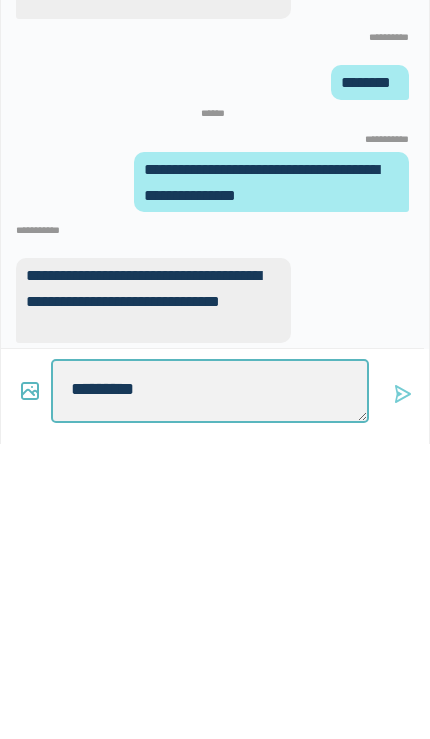 type on "*" 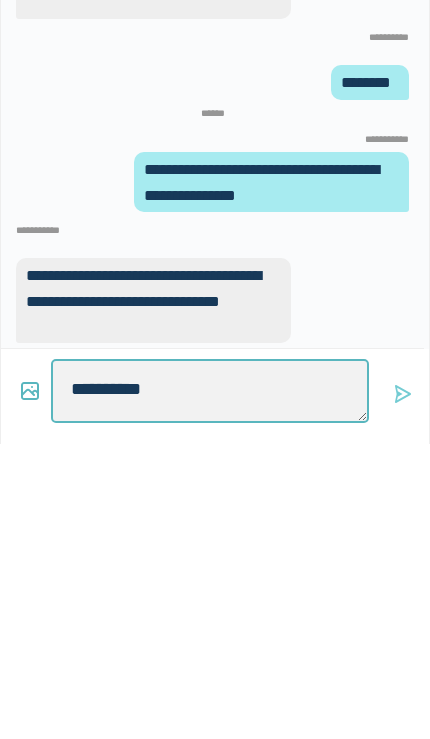 type on "*" 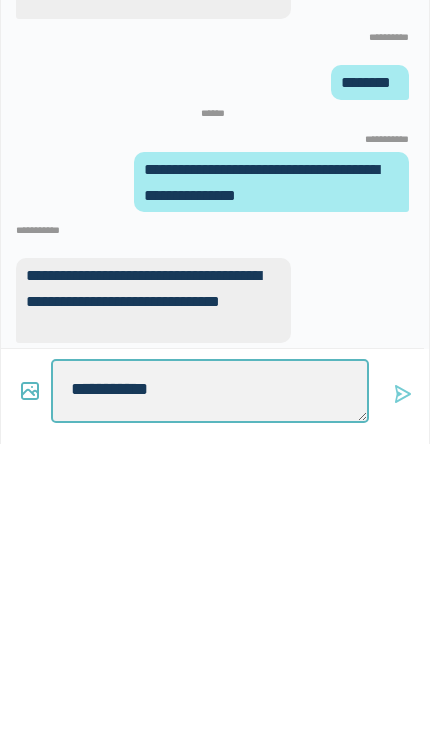 type on "*" 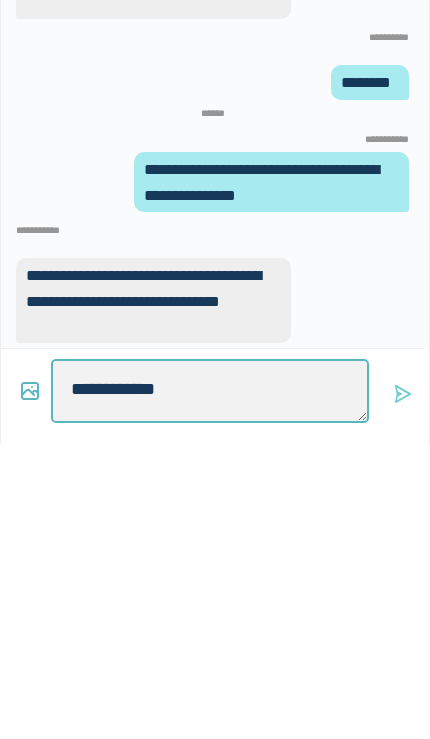 type on "*" 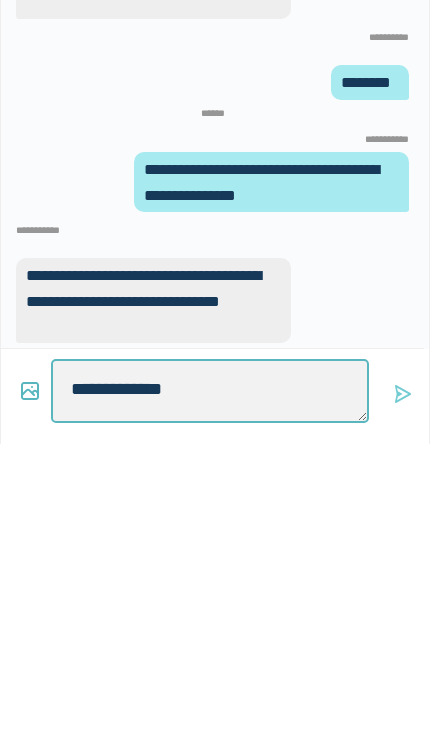type on "*********" 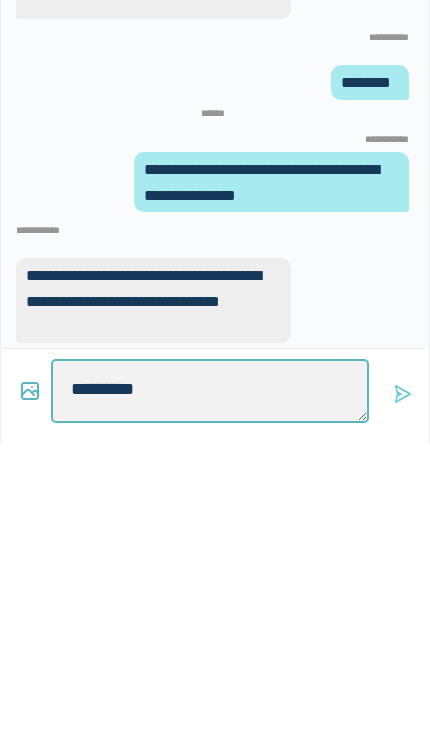 type on "*" 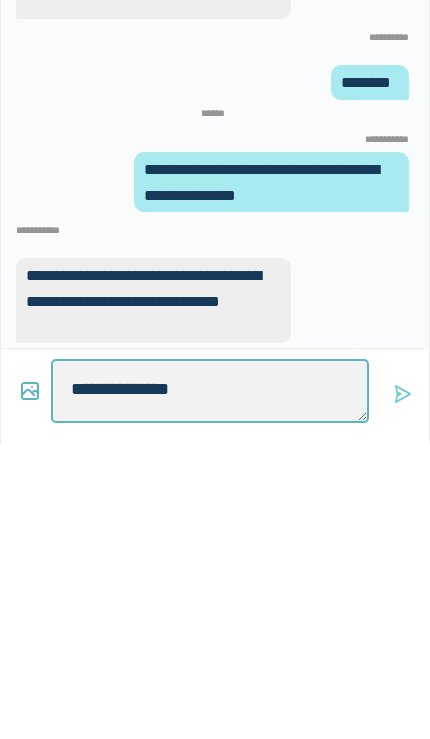 type on "**********" 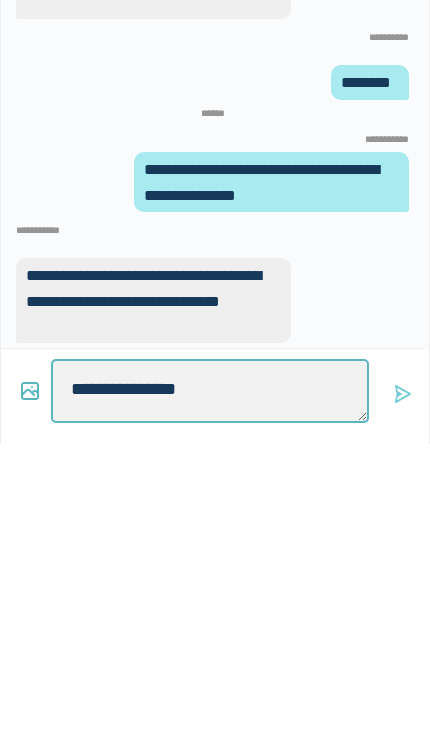 type on "*" 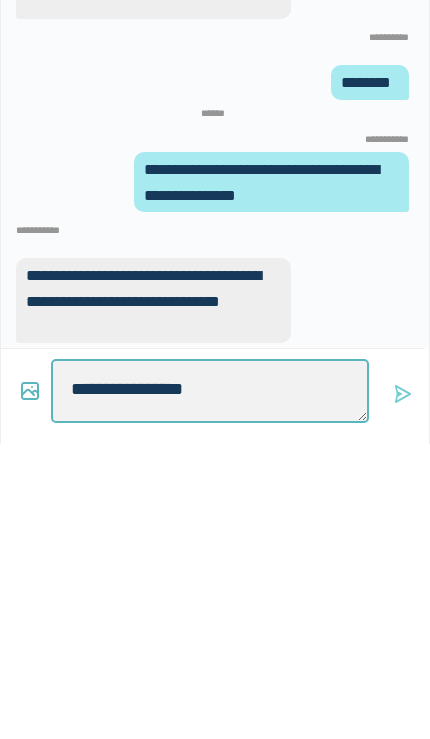 type on "*" 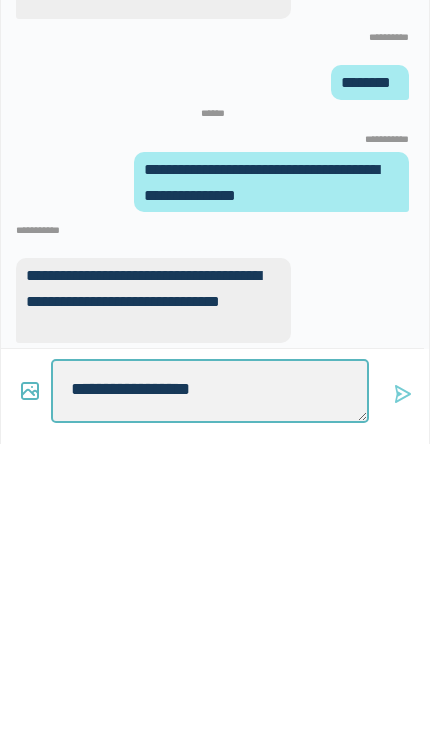 type on "*" 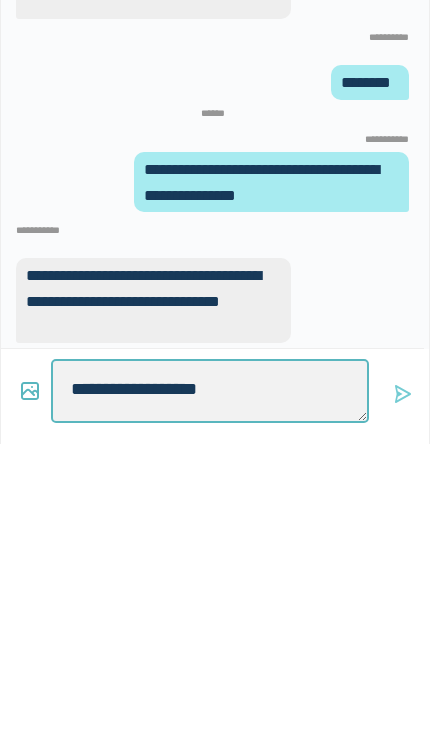 type on "*" 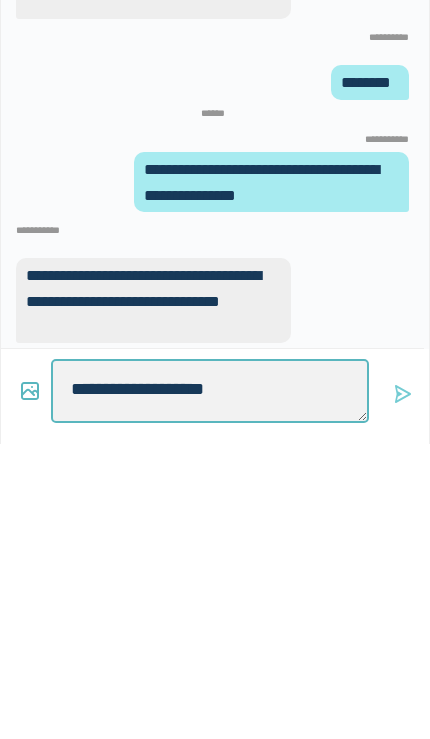type on "*" 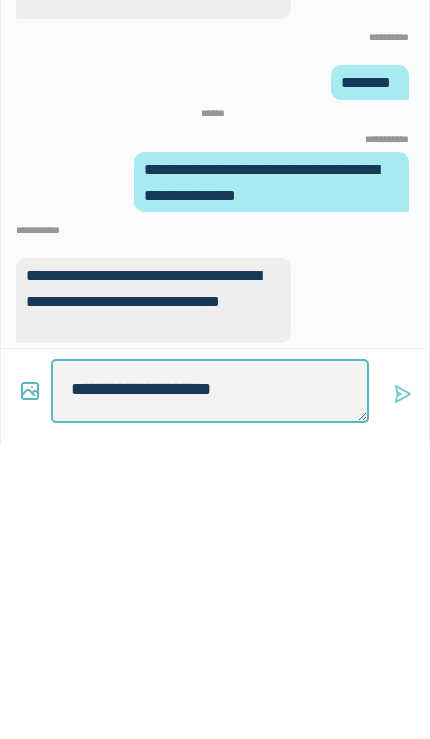 type on "*" 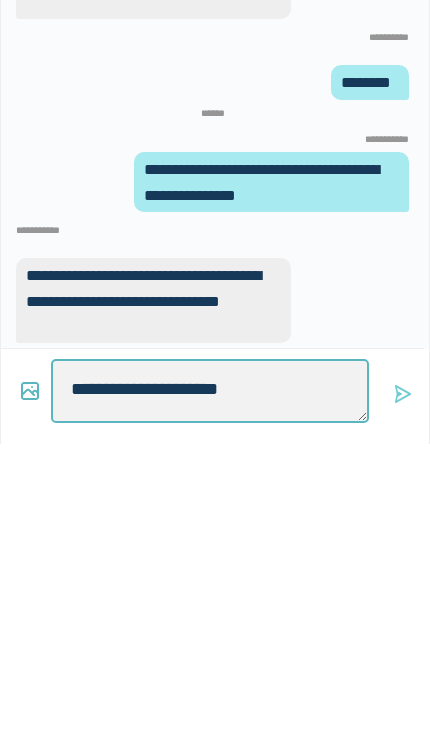 type on "*" 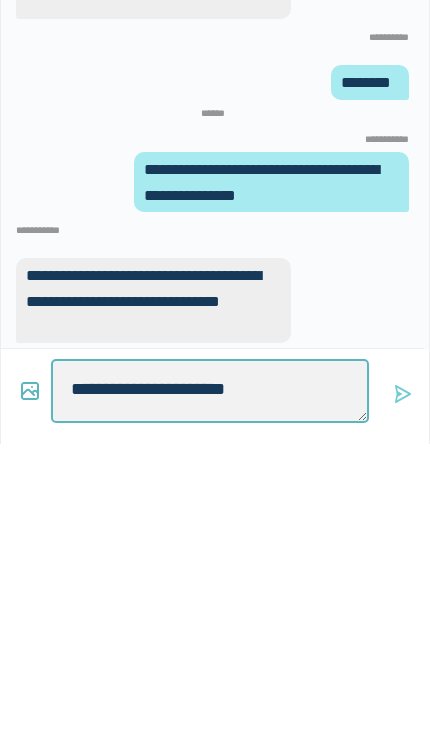 type on "*" 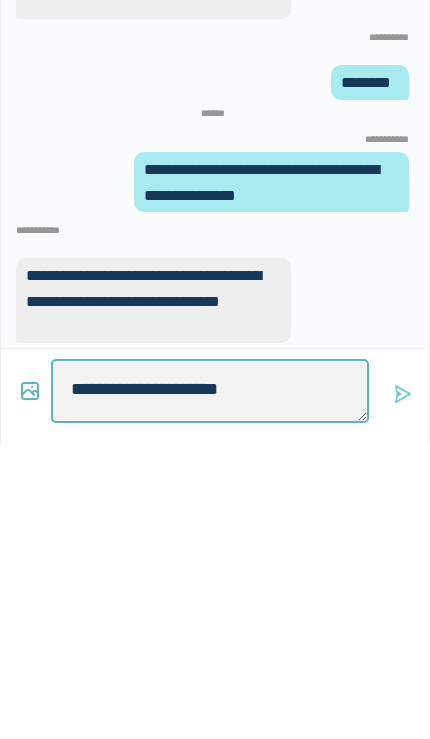 type on "**********" 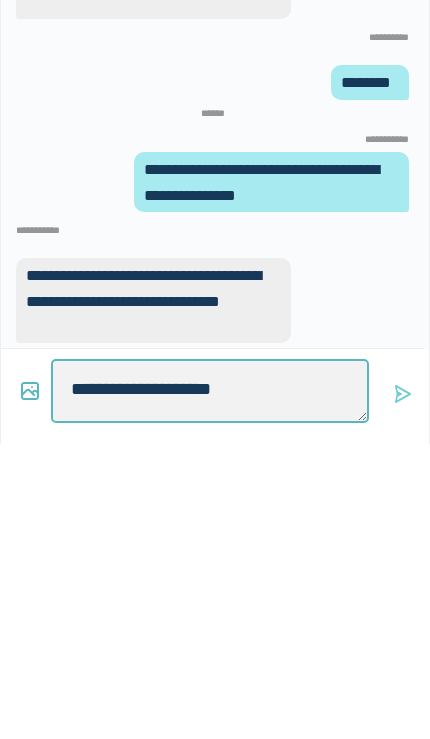 type on "*" 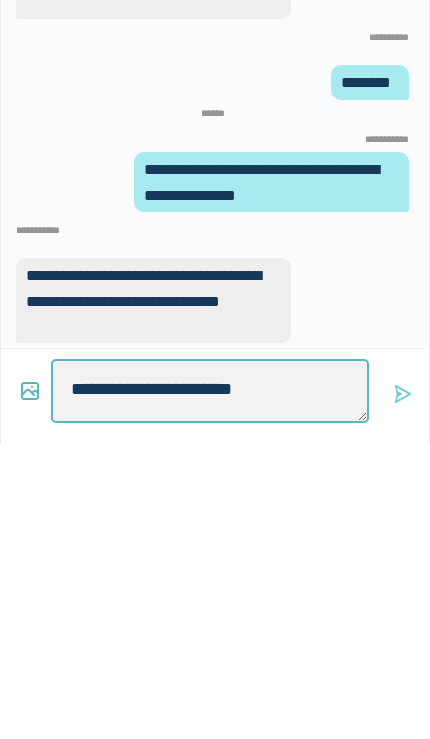 type on "**********" 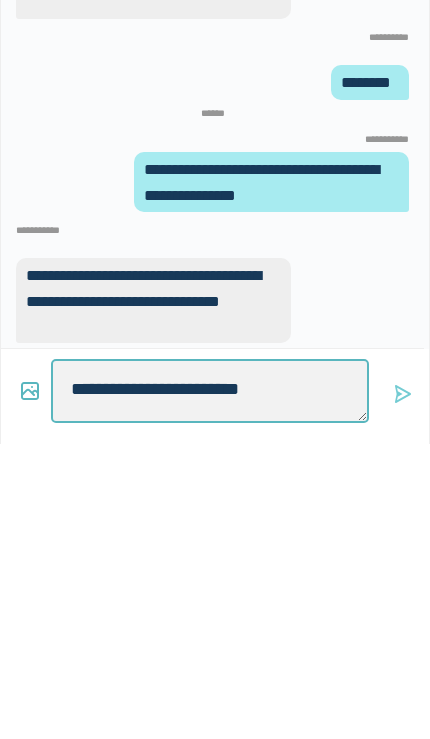type on "*" 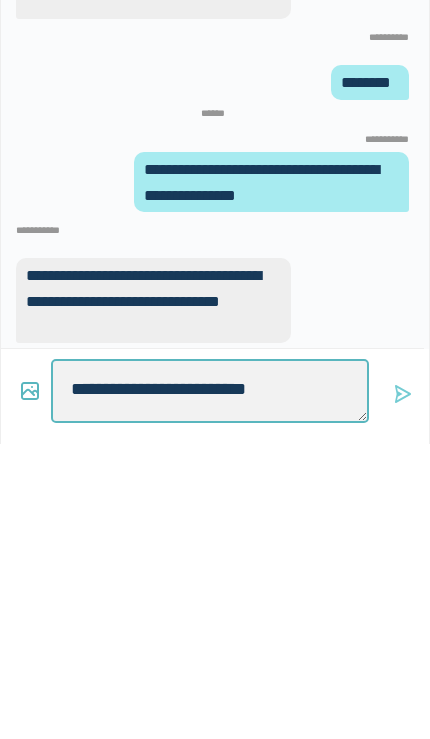 type on "*" 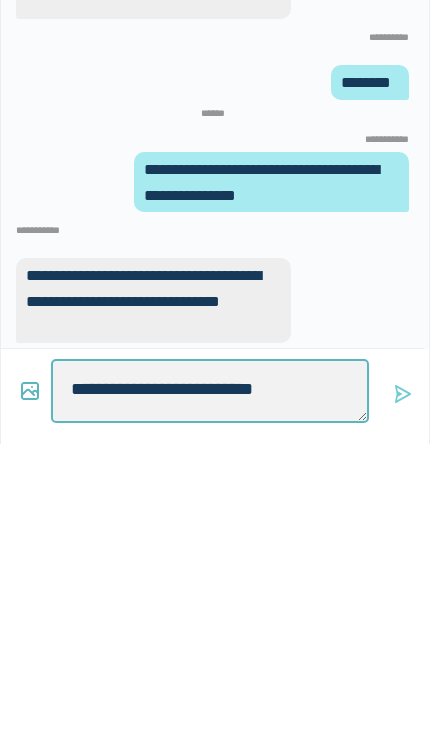 type on "*" 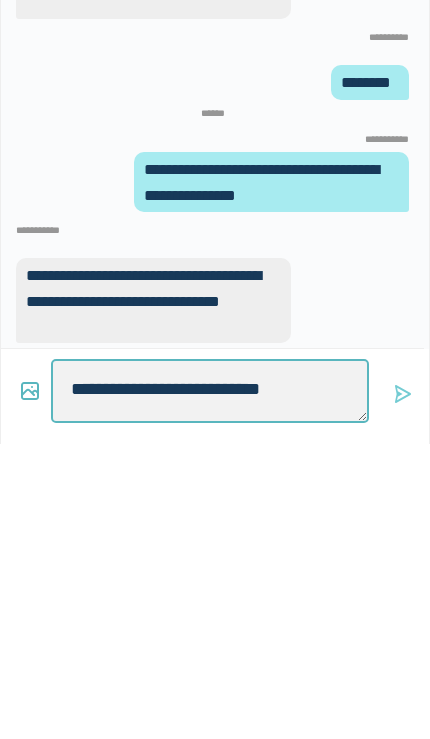 type on "*" 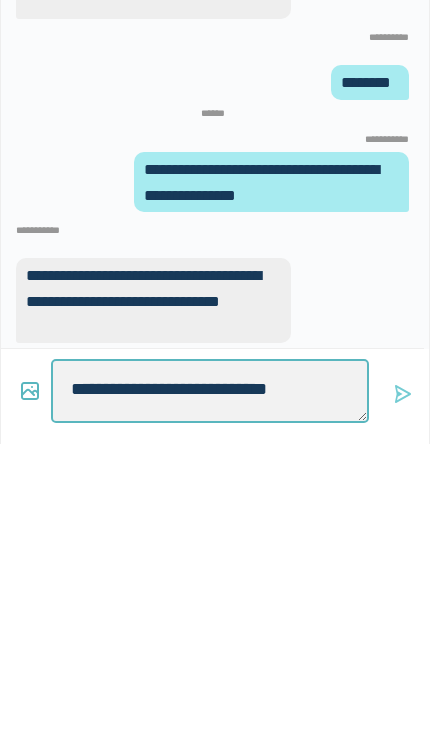 type on "*" 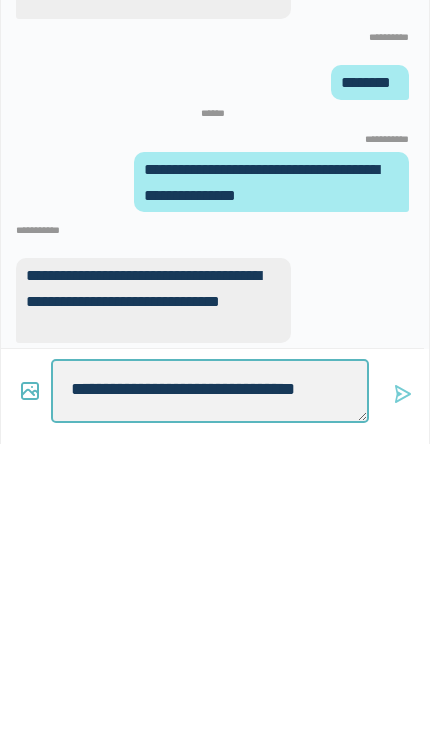 type on "*" 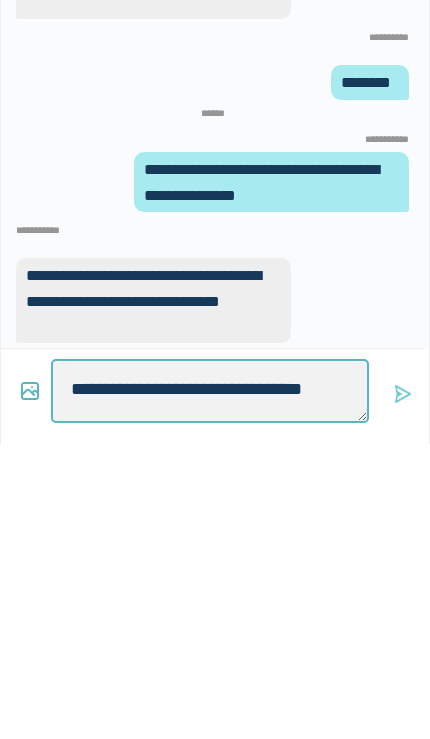 type on "*" 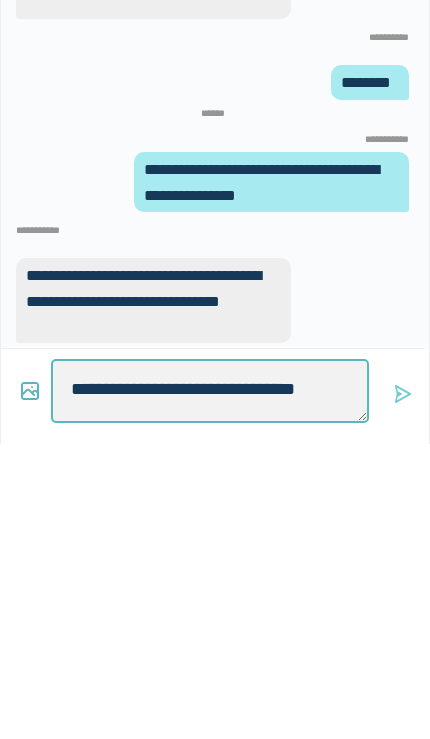 type on "*" 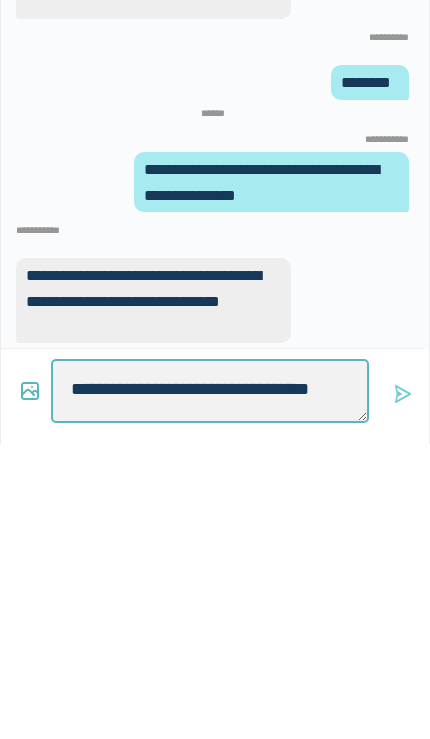 type on "**********" 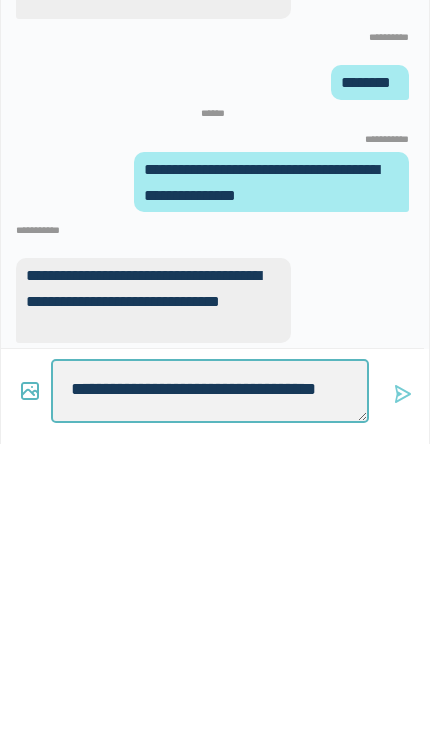 type on "*" 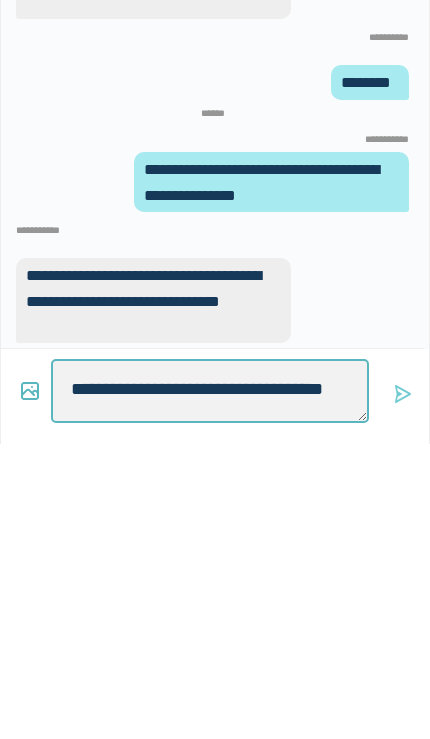 type on "**********" 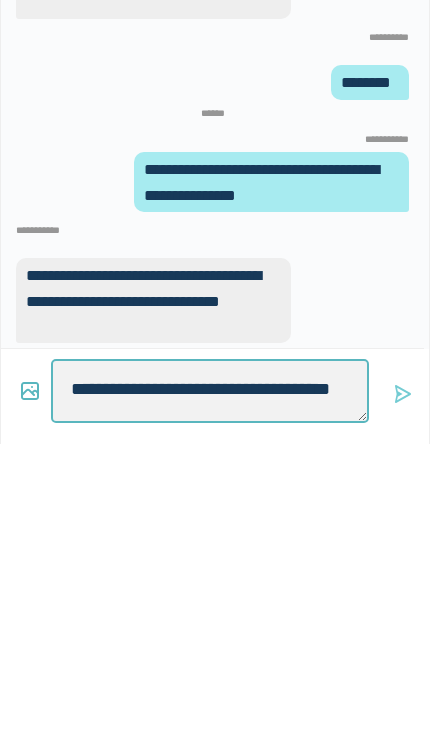 type on "*" 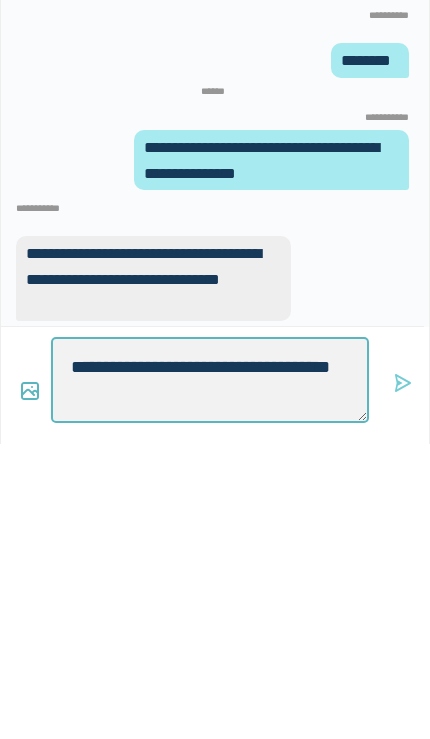 type on "**********" 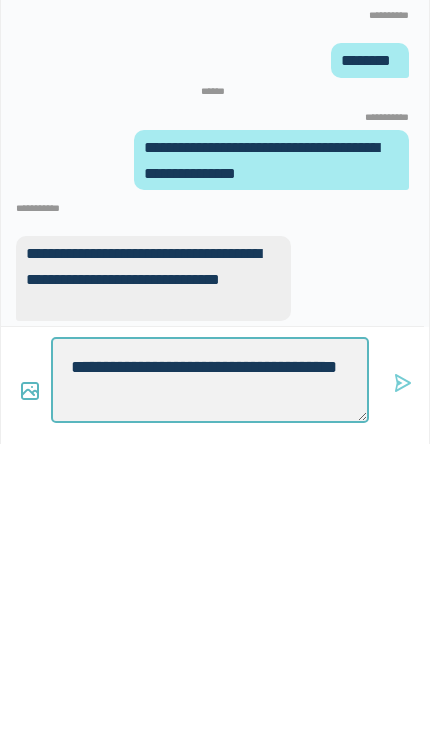 type on "*" 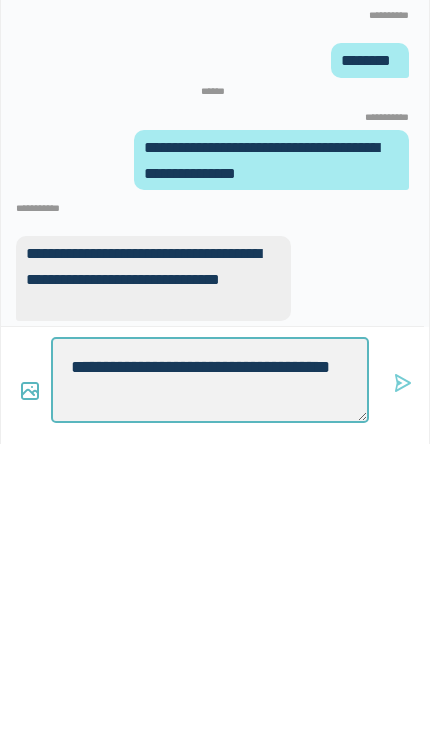type on "**********" 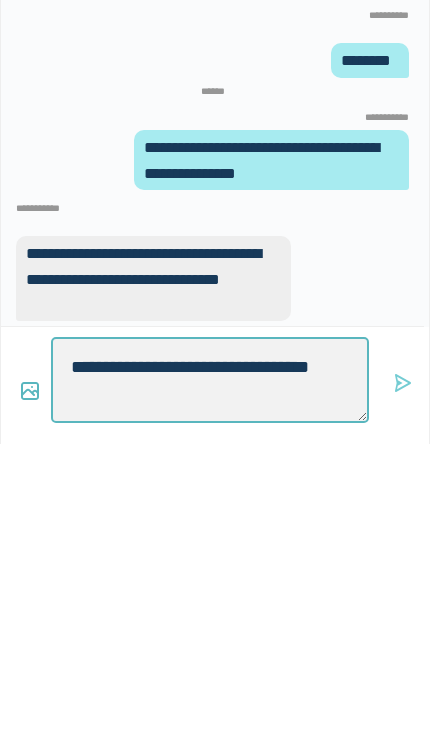 type on "*" 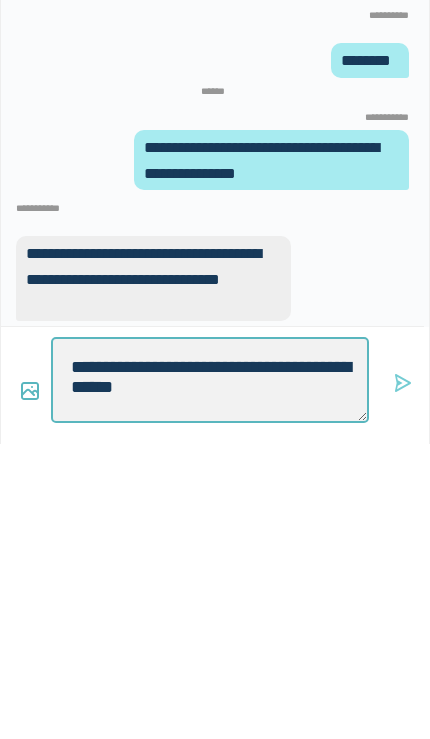 type on "*" 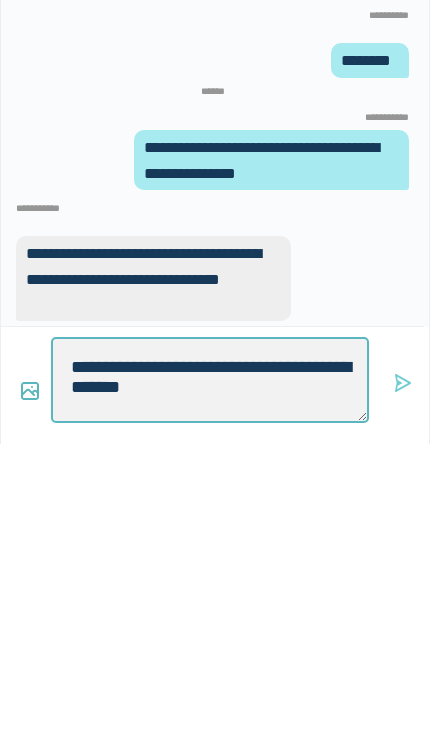 type on "**********" 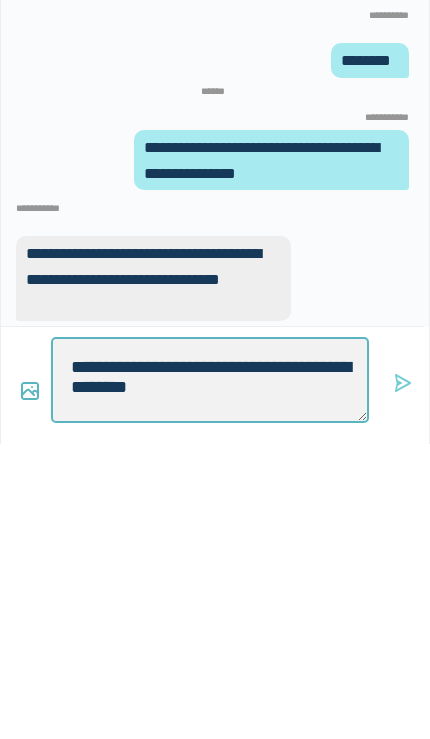 type on "*" 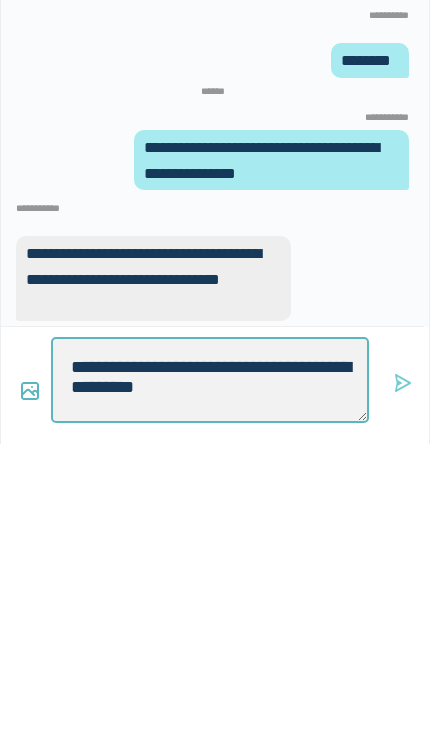 type on "*" 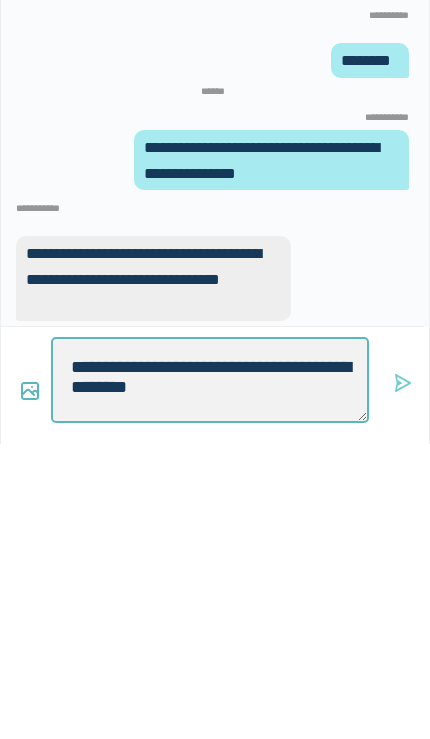 type on "*" 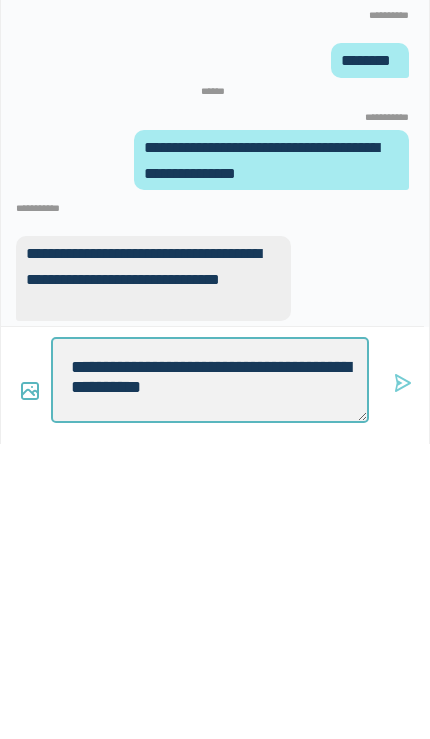type on "**********" 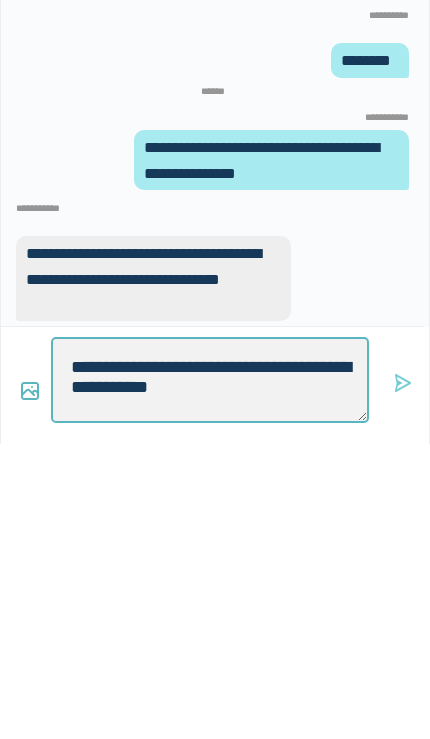 type on "**********" 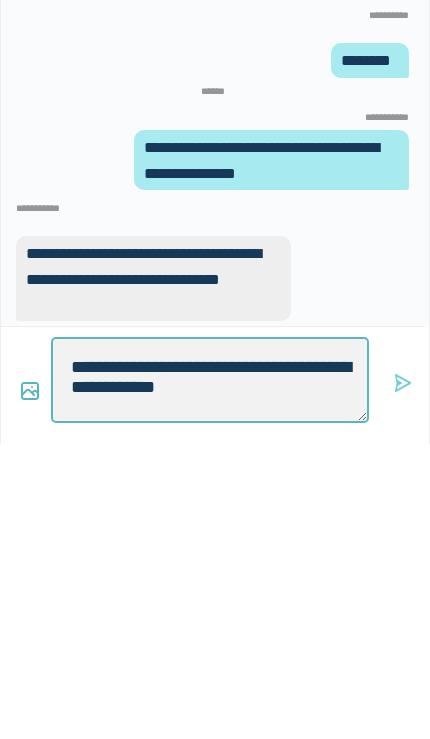 type on "*" 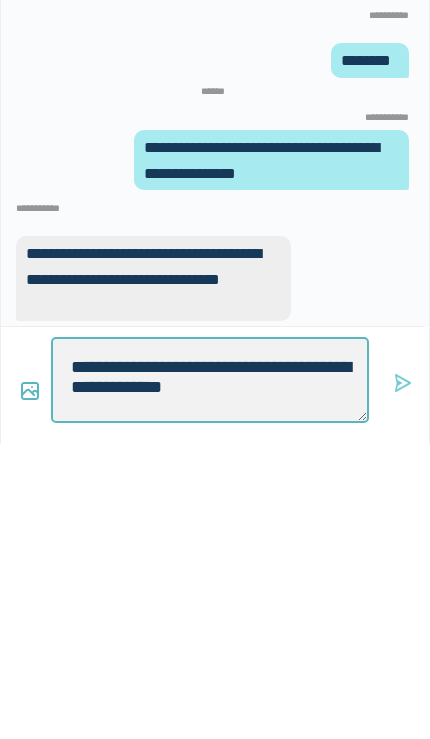 type on "*" 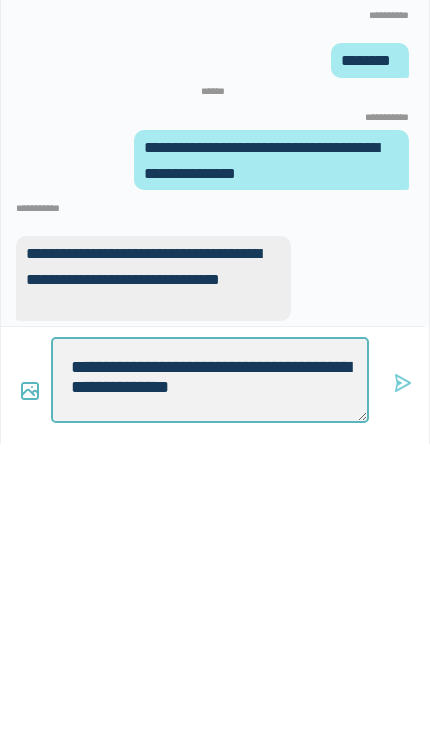 type on "*" 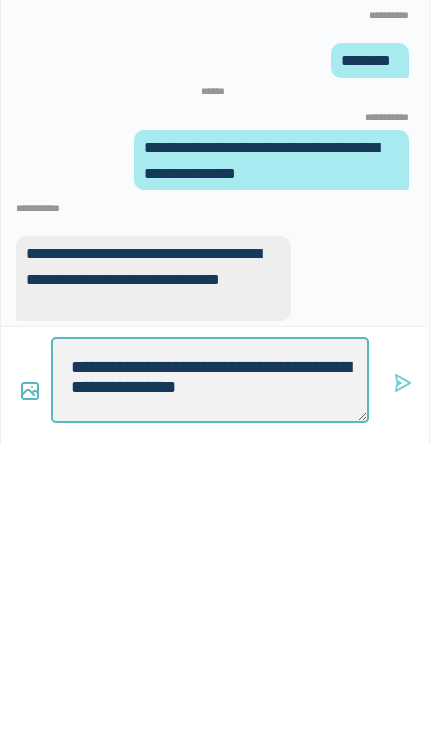 type on "**********" 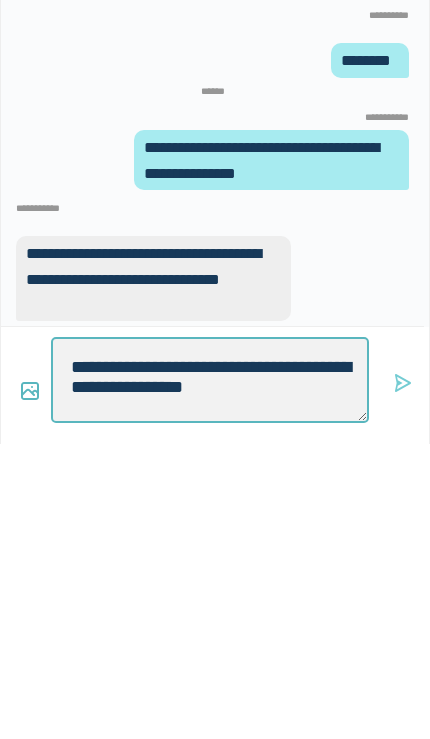 type on "*" 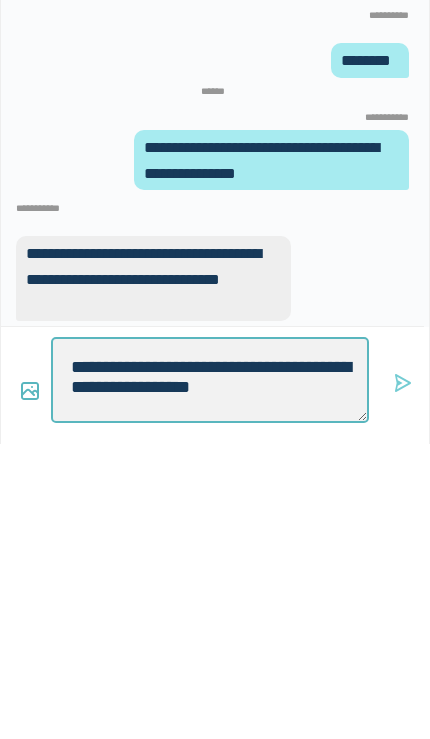 type on "*" 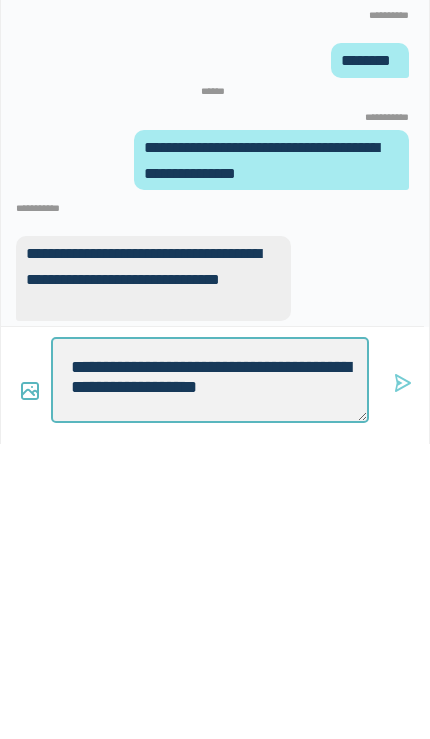 type on "*" 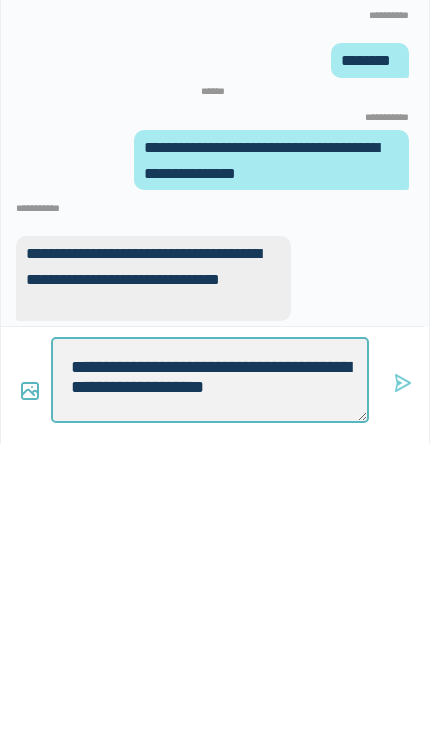 type on "*" 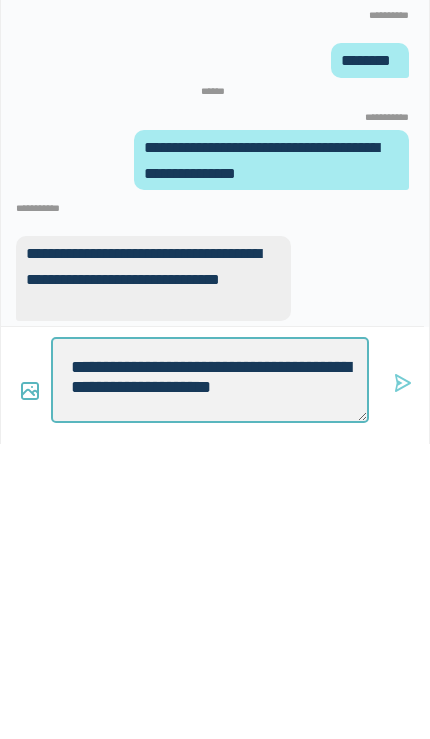 type on "**********" 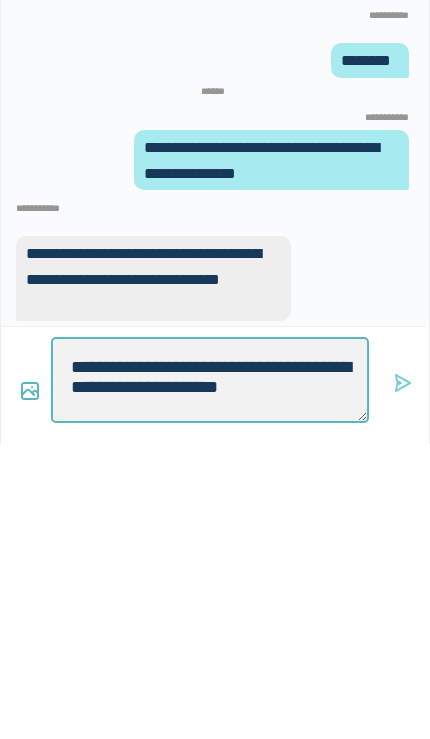 type on "*" 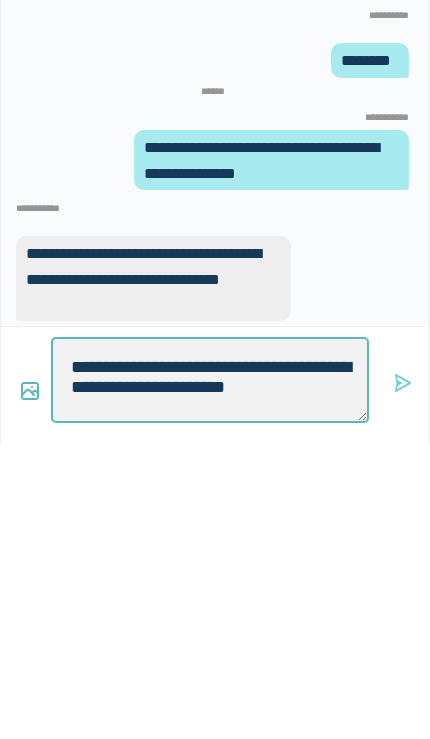 type on "*" 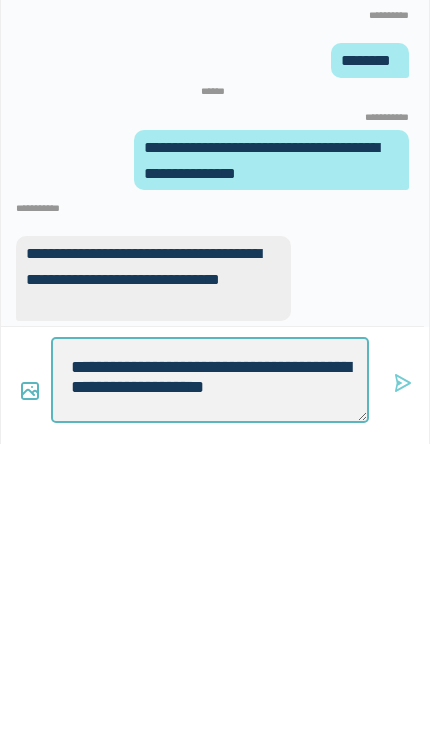 type on "*" 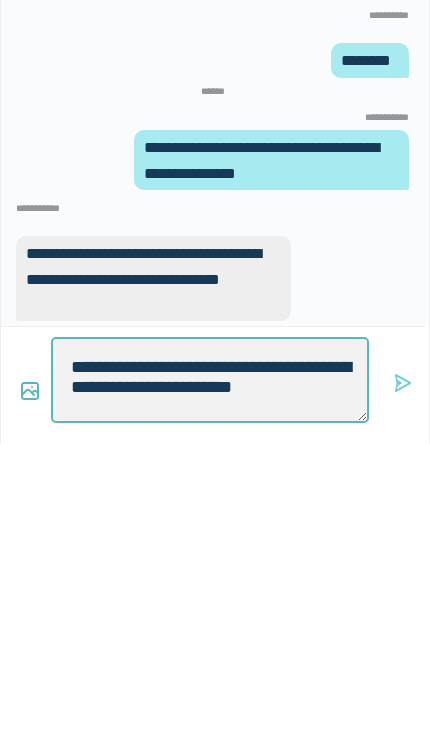 type on "**********" 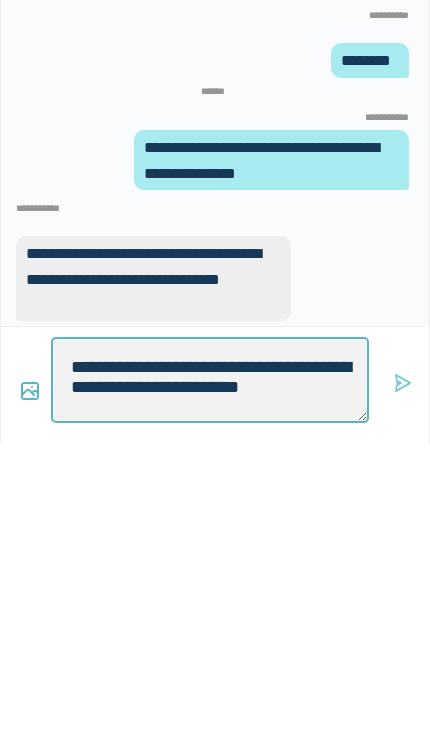 type on "*" 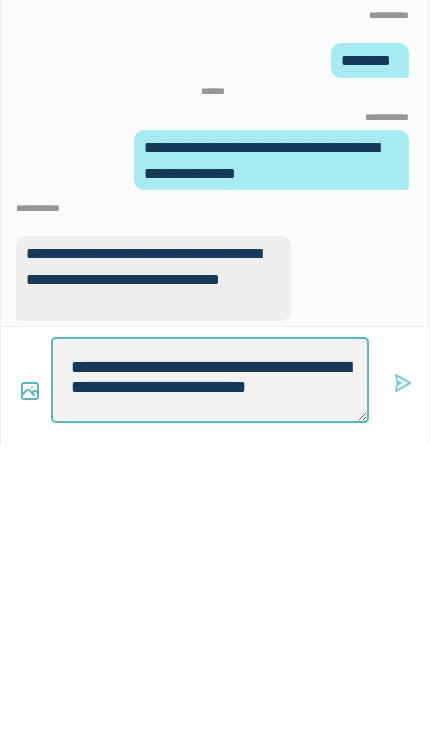 type on "*" 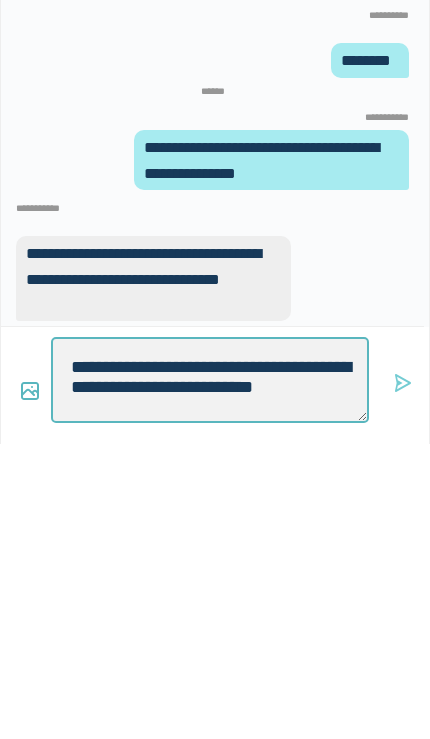 type on "*" 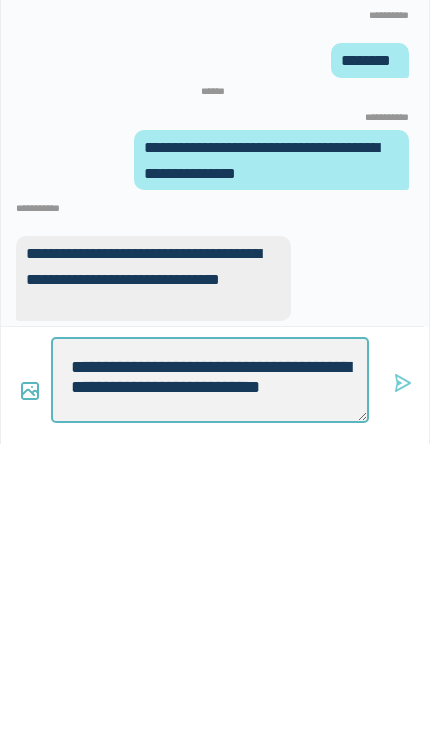 type on "*" 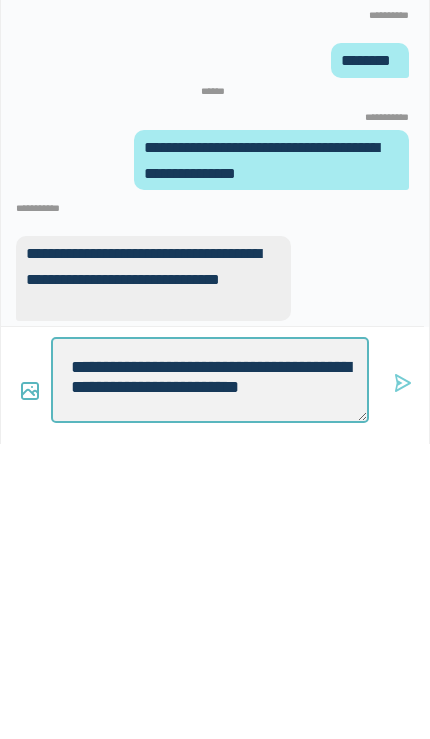 type on "*" 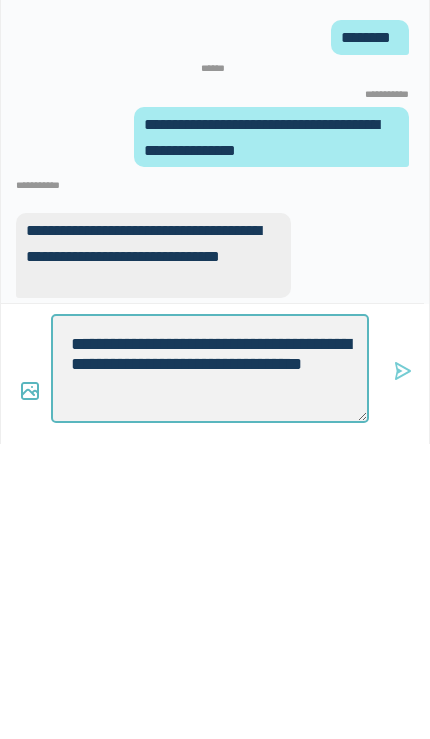 type on "**********" 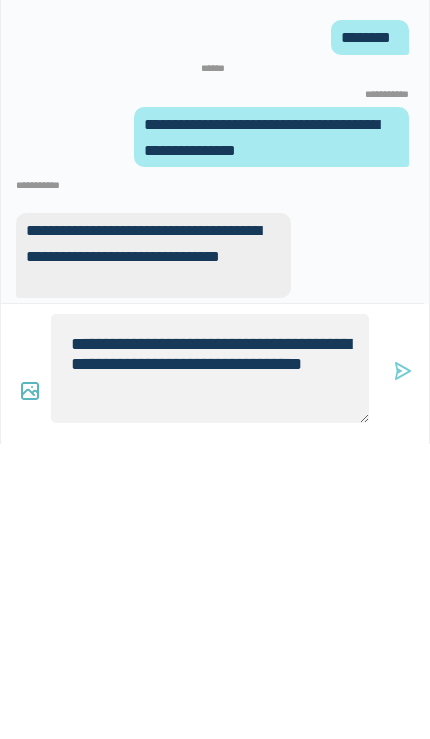 click at bounding box center (401, 668) 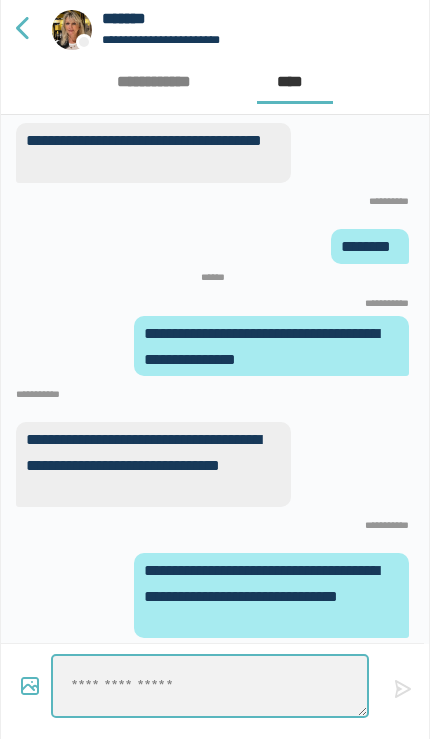 click at bounding box center (210, 686) 